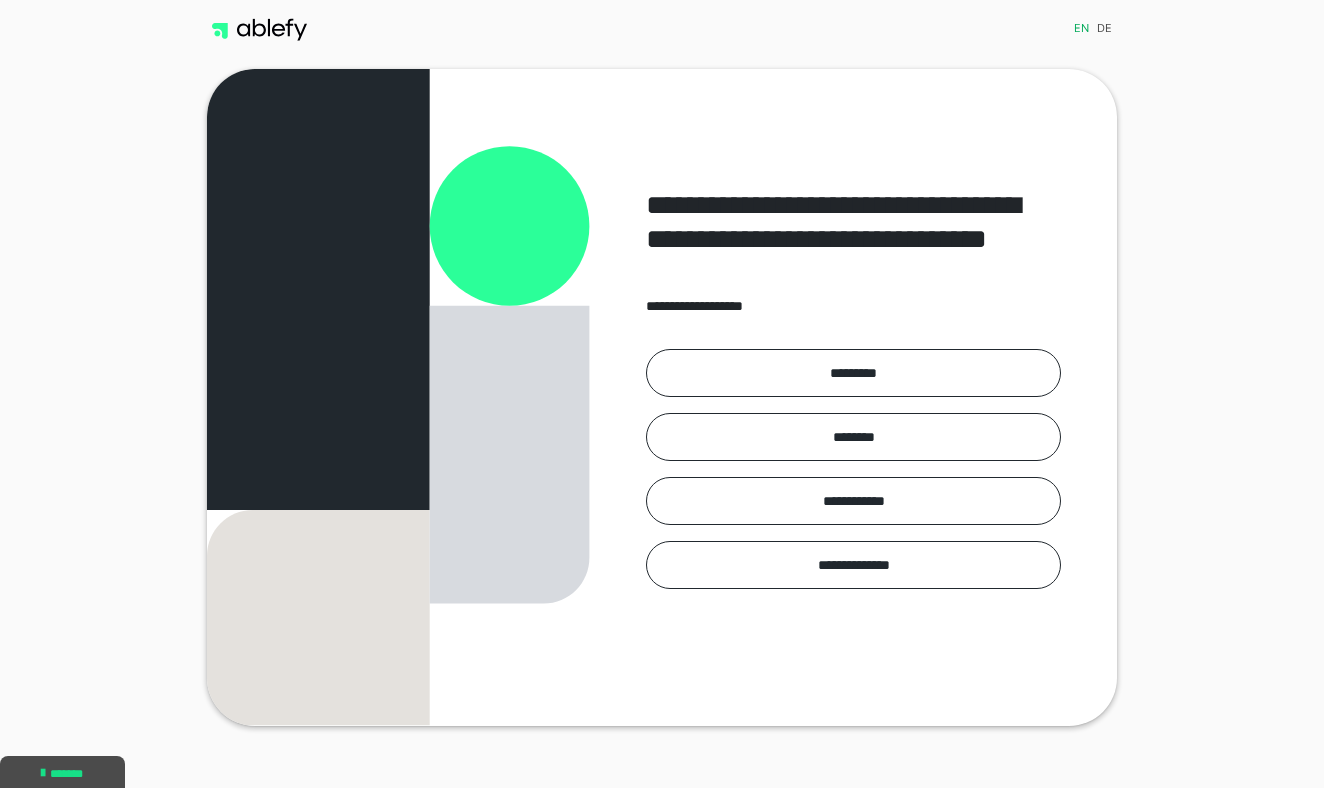 scroll, scrollTop: 0, scrollLeft: 0, axis: both 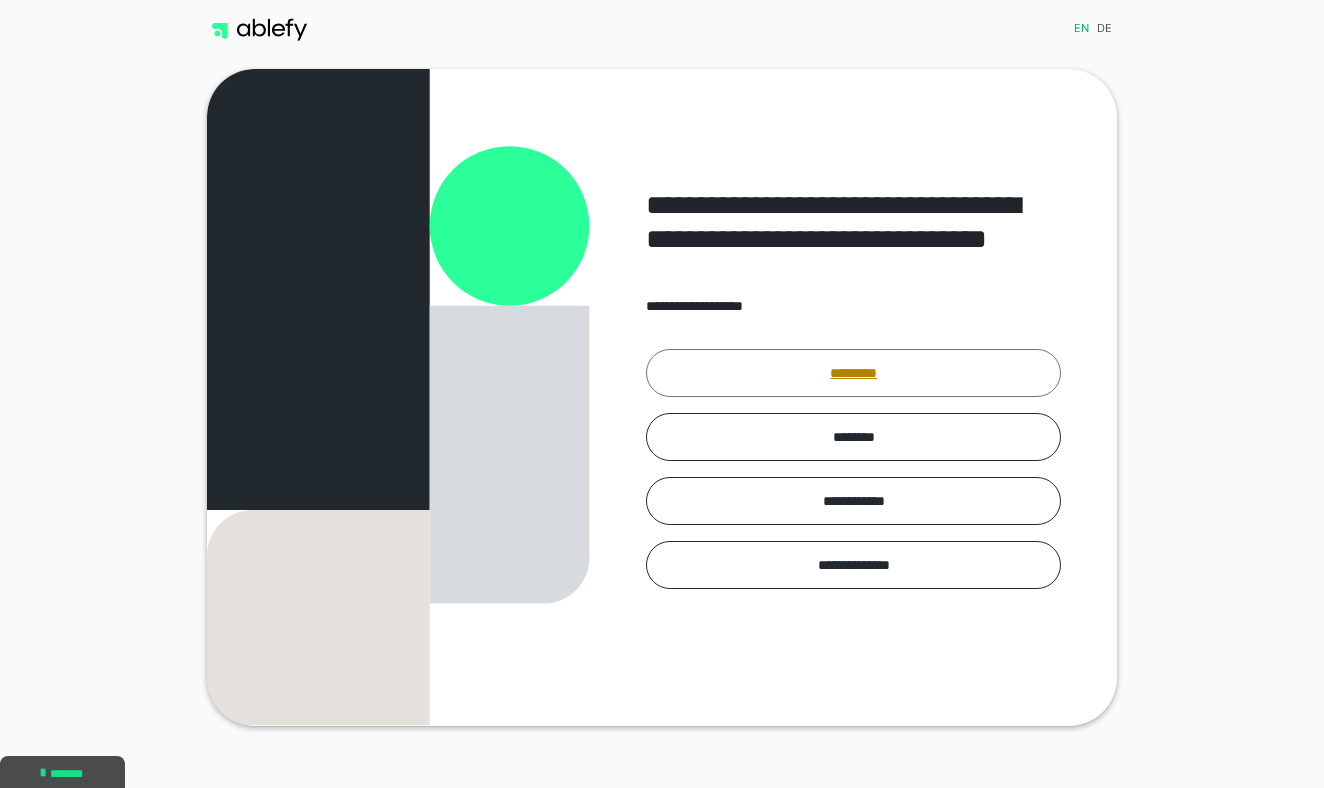 click on "*********" at bounding box center (853, 373) 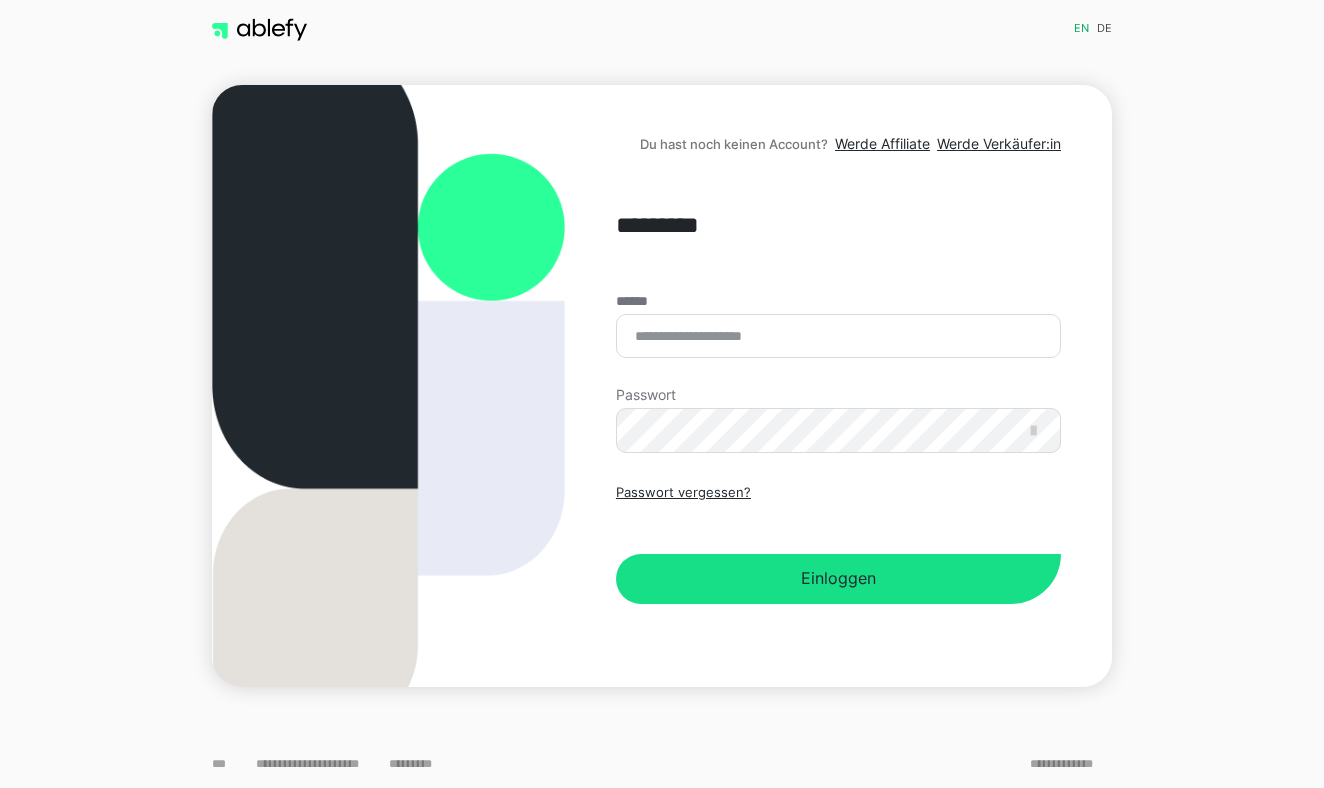 scroll, scrollTop: 0, scrollLeft: 0, axis: both 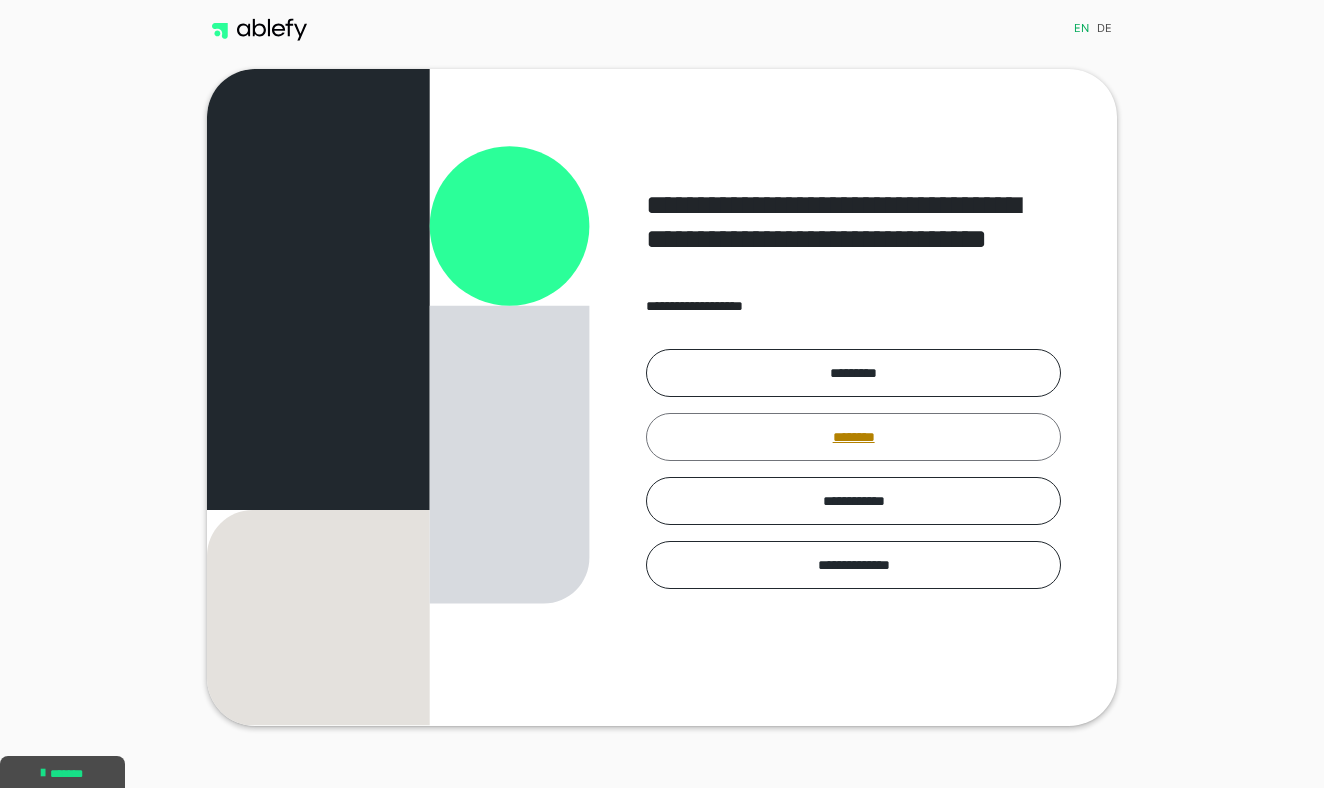 click on "********" at bounding box center (853, 437) 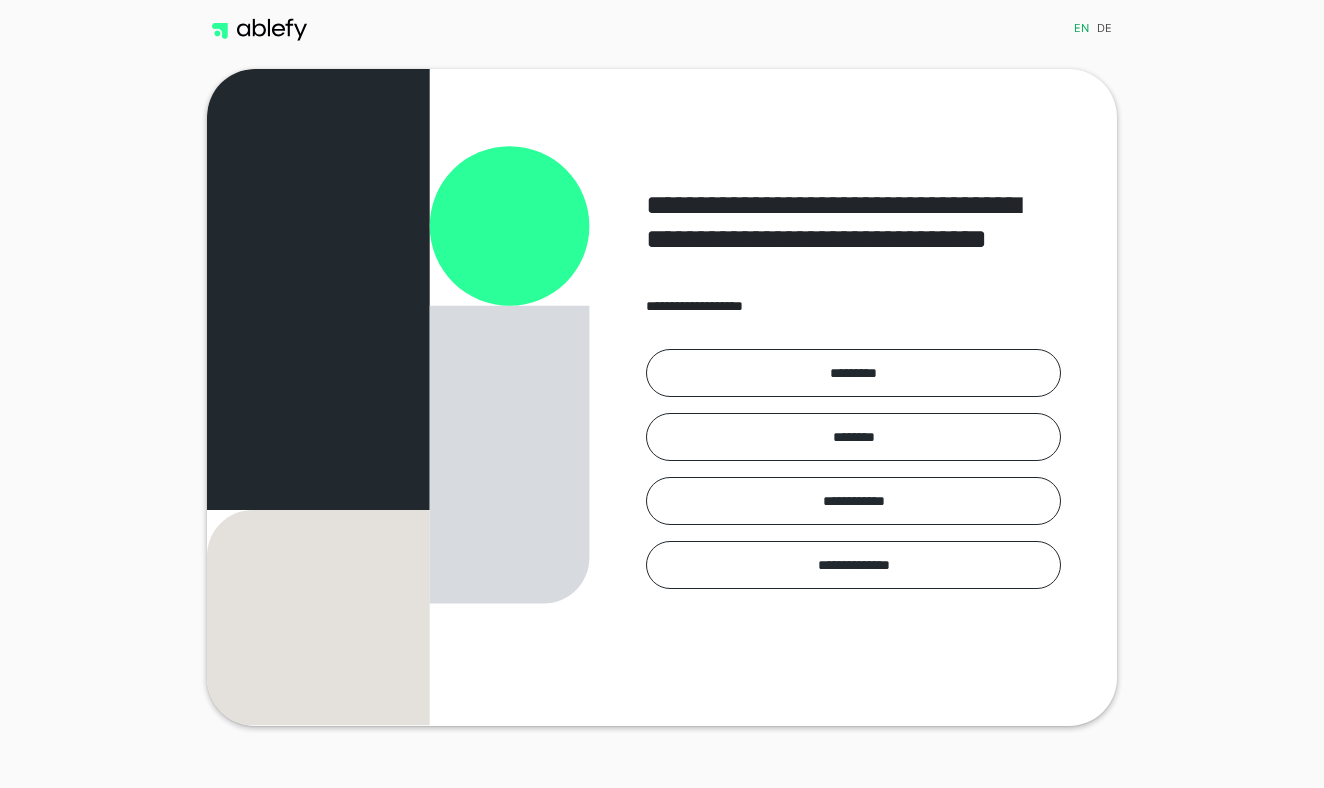 scroll, scrollTop: 0, scrollLeft: 0, axis: both 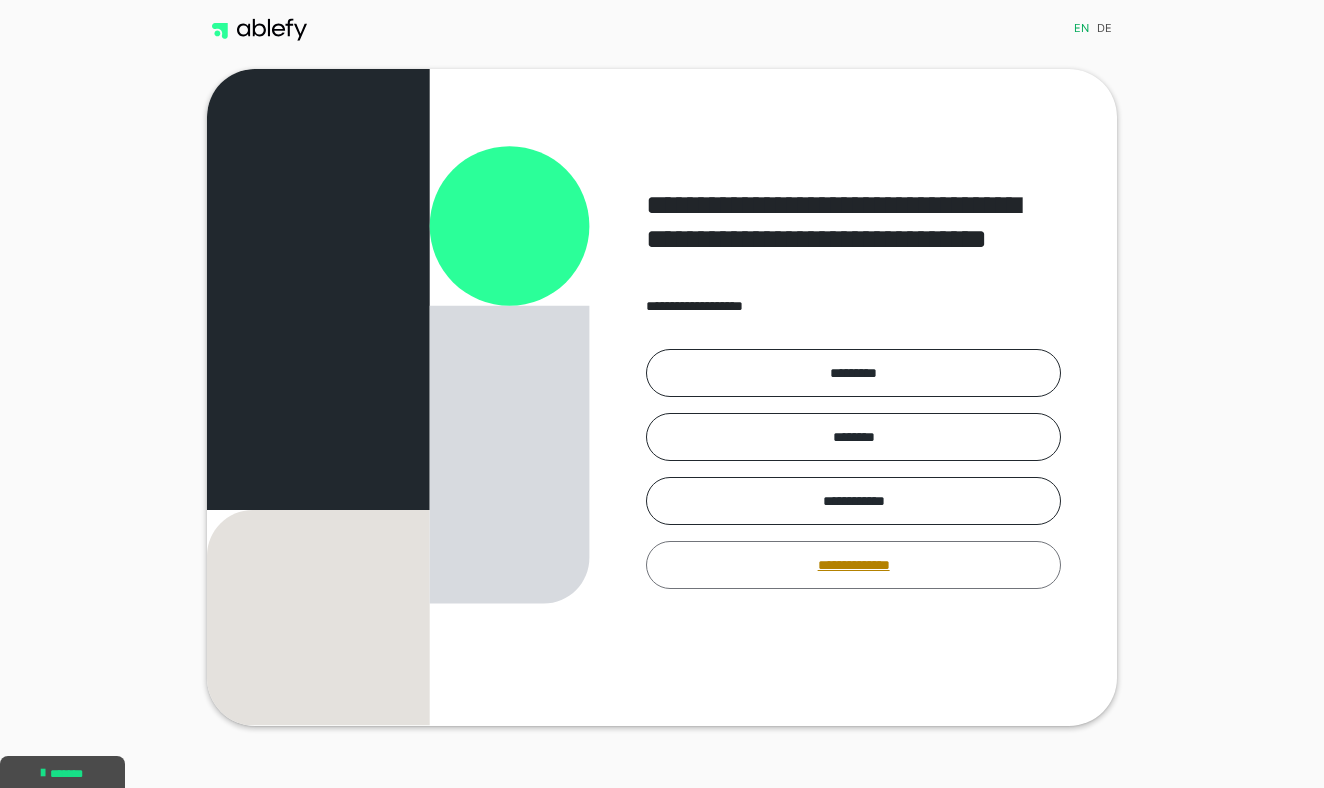 click on "**********" at bounding box center [853, 565] 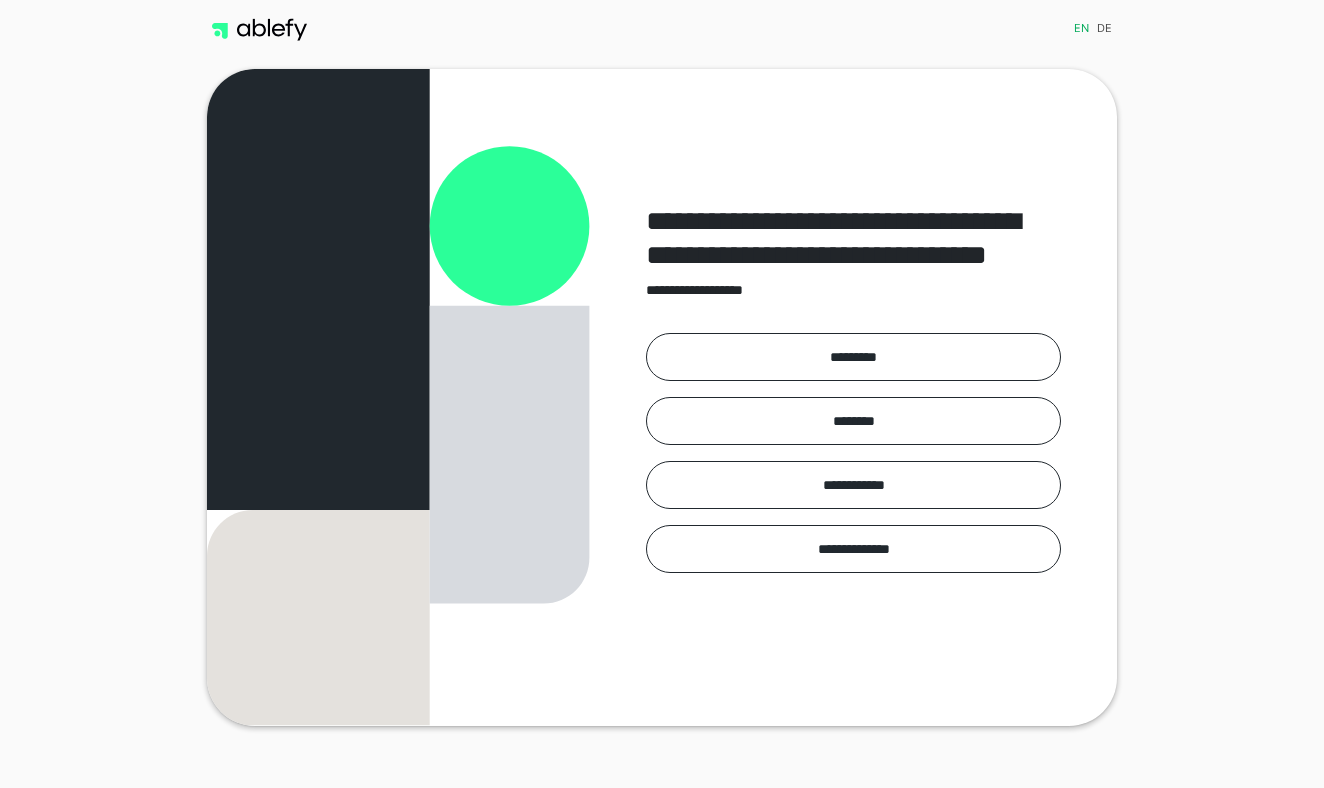 scroll, scrollTop: 0, scrollLeft: 0, axis: both 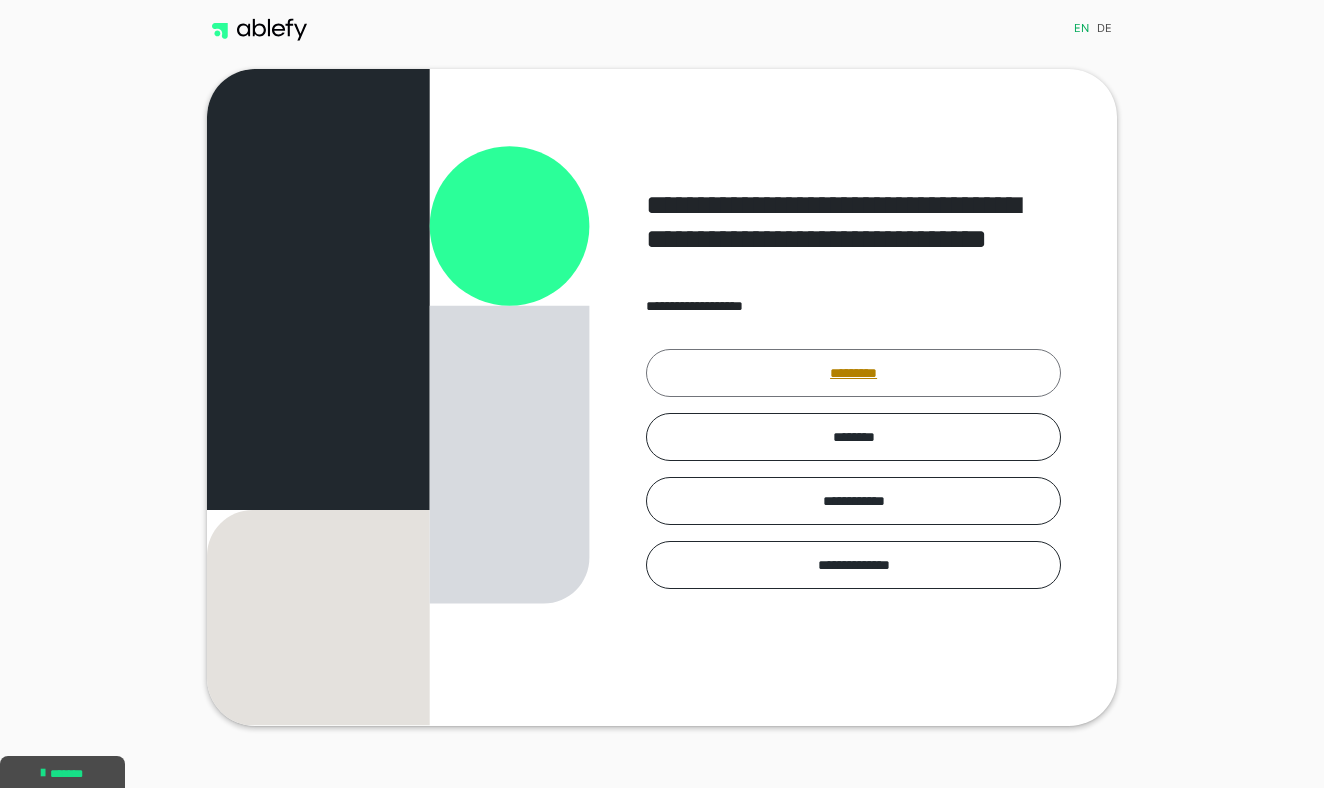 click on "*********" at bounding box center [853, 373] 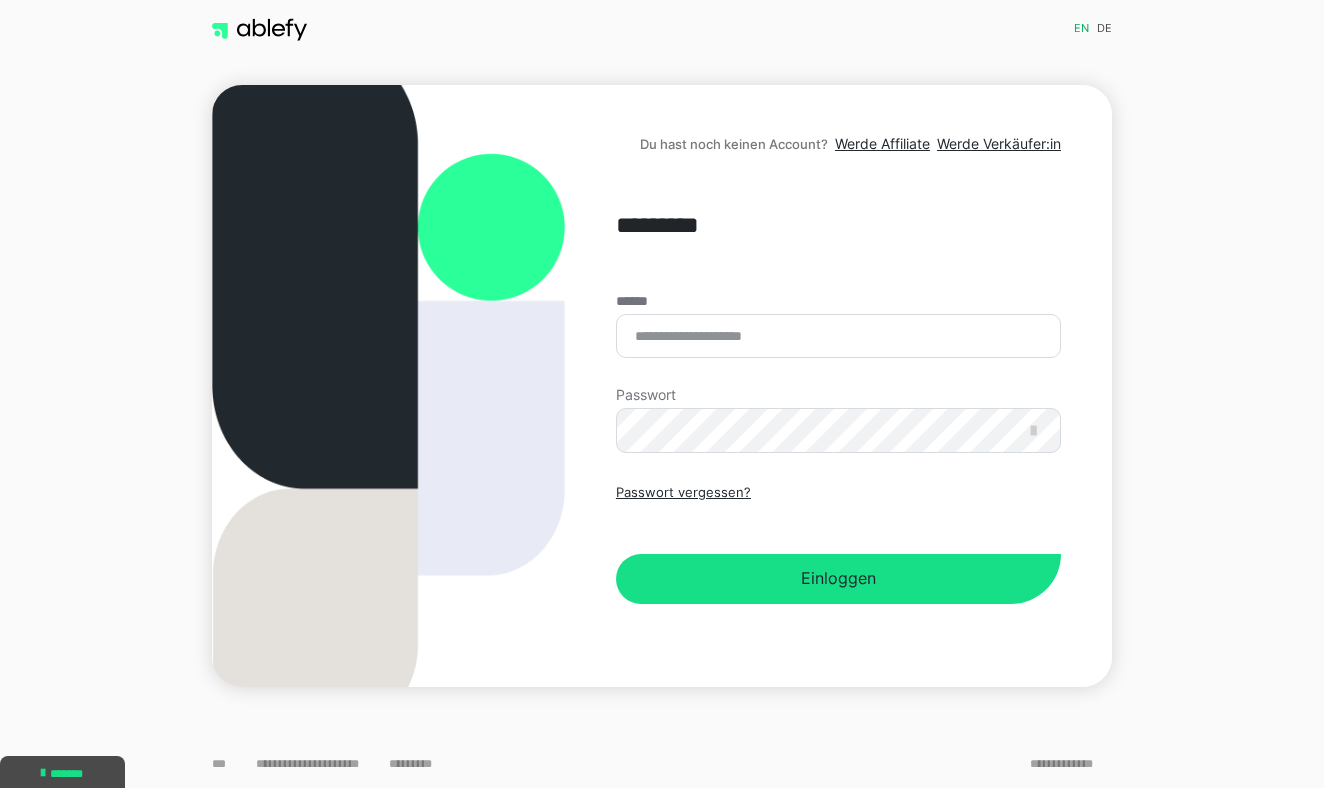 scroll, scrollTop: 0, scrollLeft: 0, axis: both 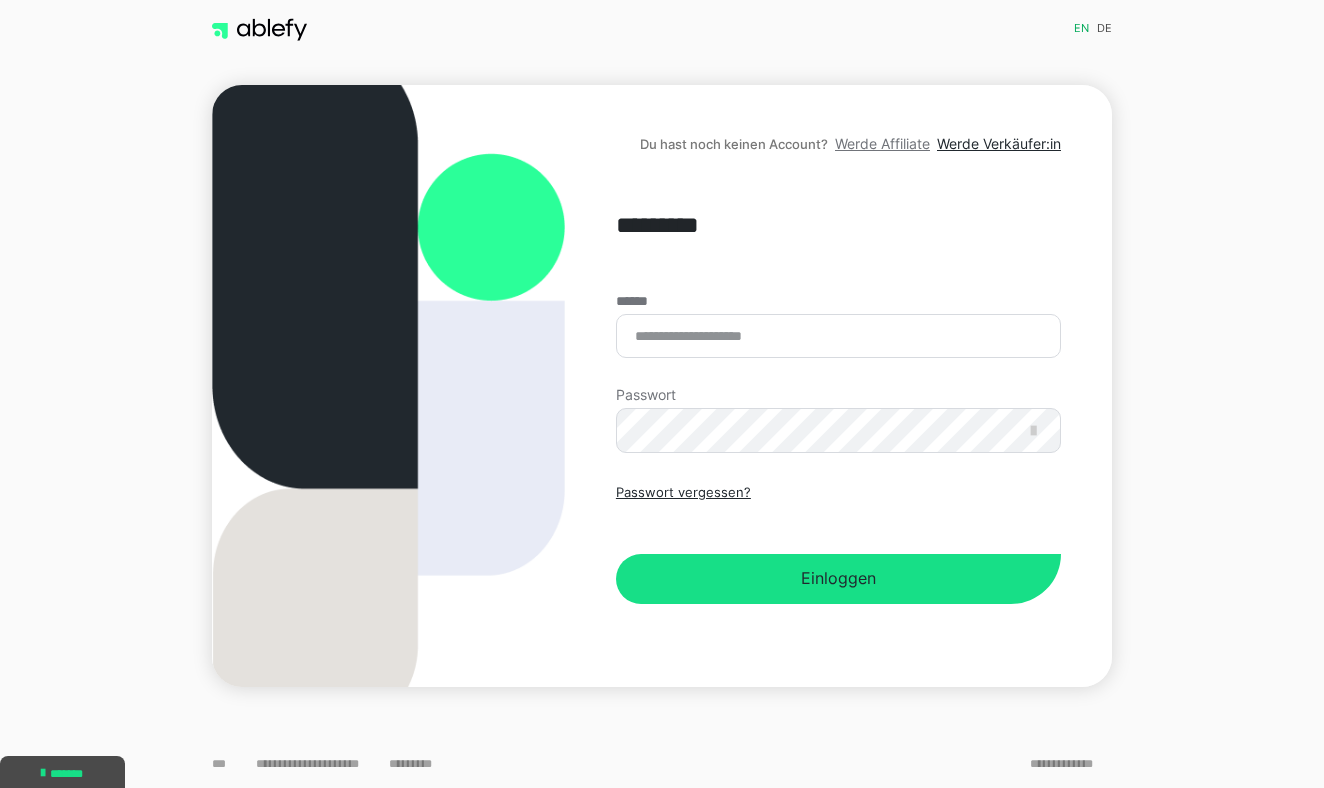 click on "Werde Affiliate" at bounding box center [882, 143] 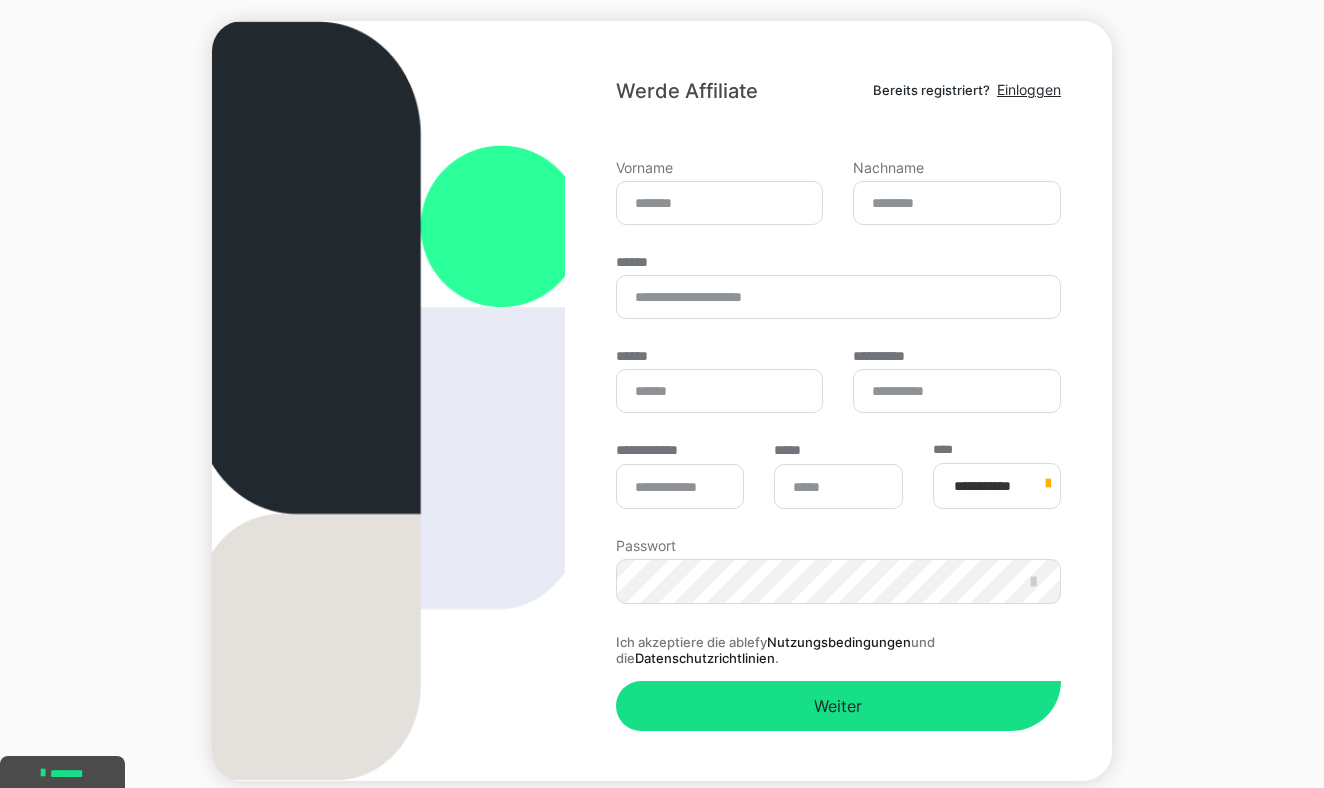 scroll, scrollTop: 67, scrollLeft: 0, axis: vertical 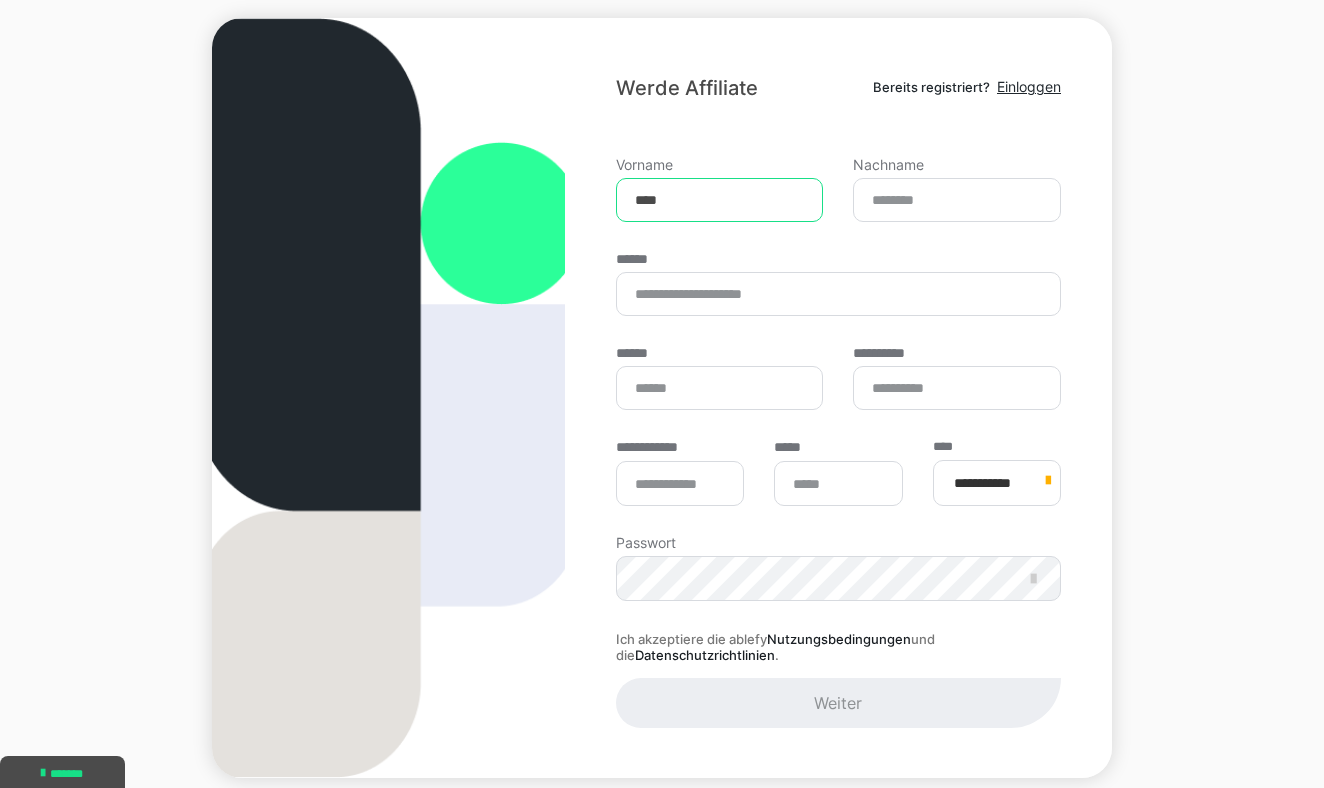 type on "****" 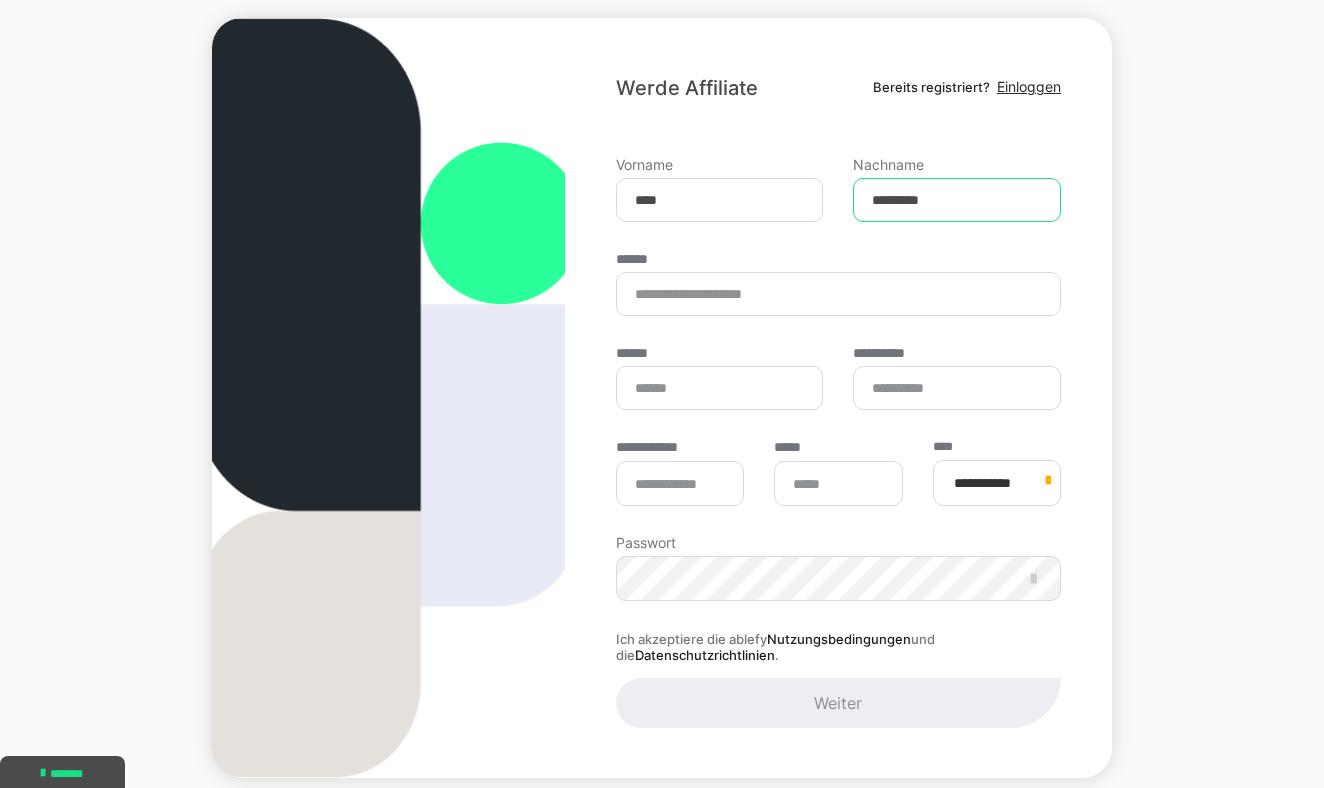 type on "*********" 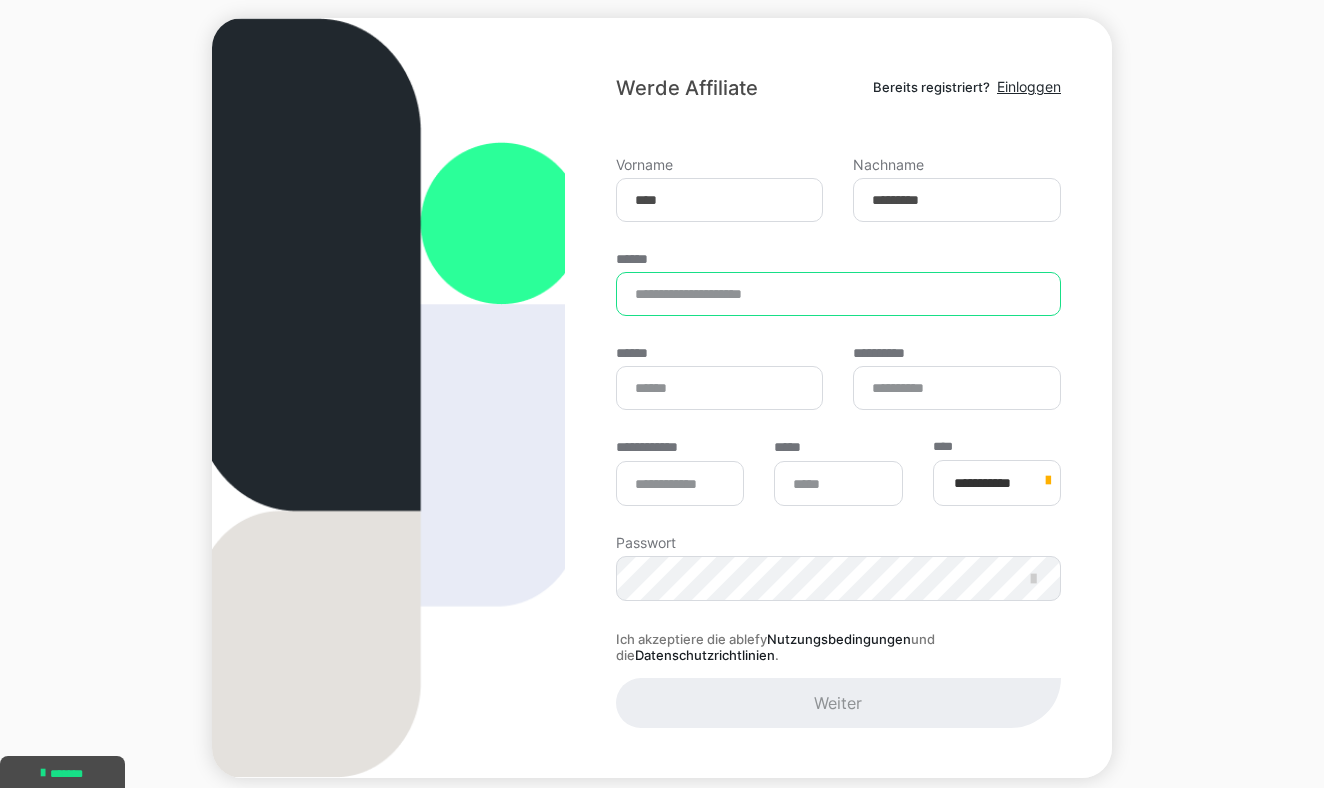 type on "**********" 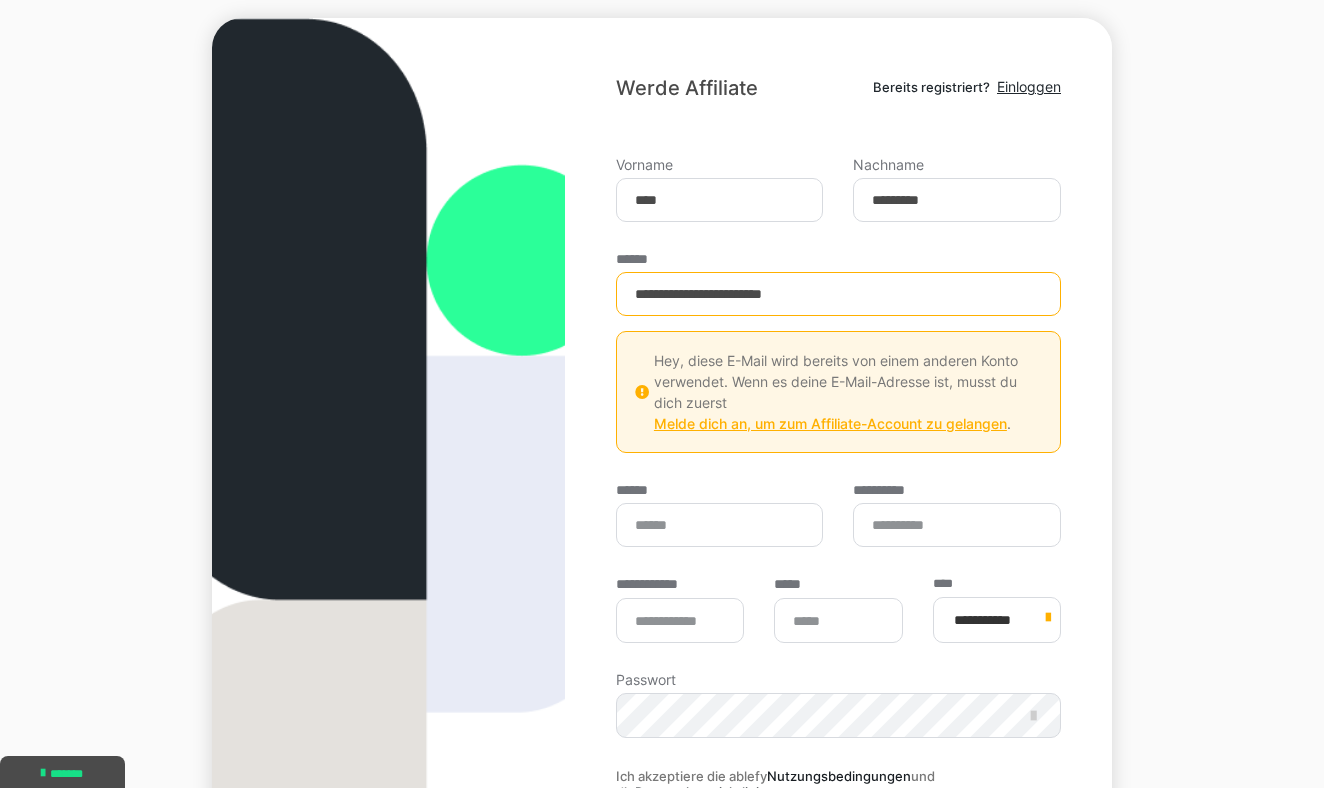 click on "Melde dich an, um zum Affiliate-Account zu gelangen" at bounding box center [830, 423] 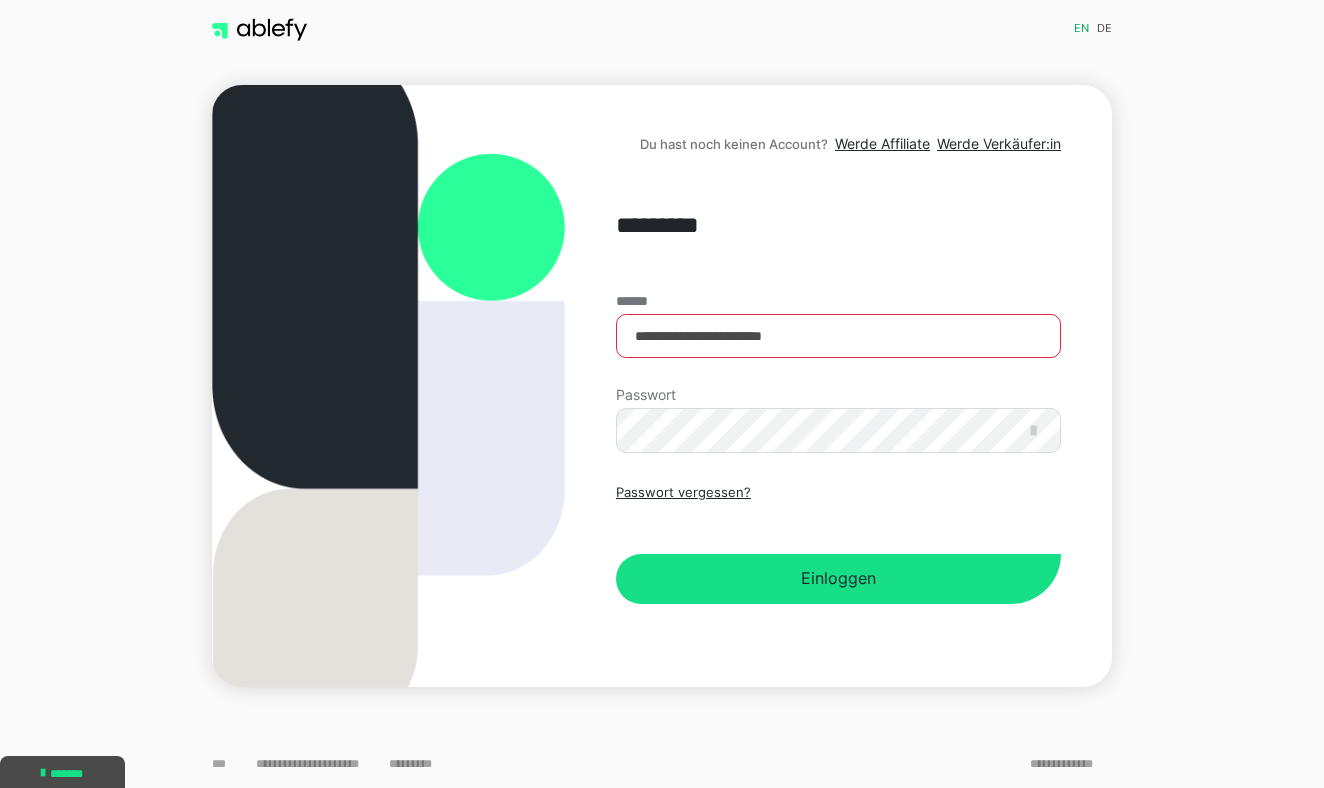 scroll, scrollTop: 0, scrollLeft: 0, axis: both 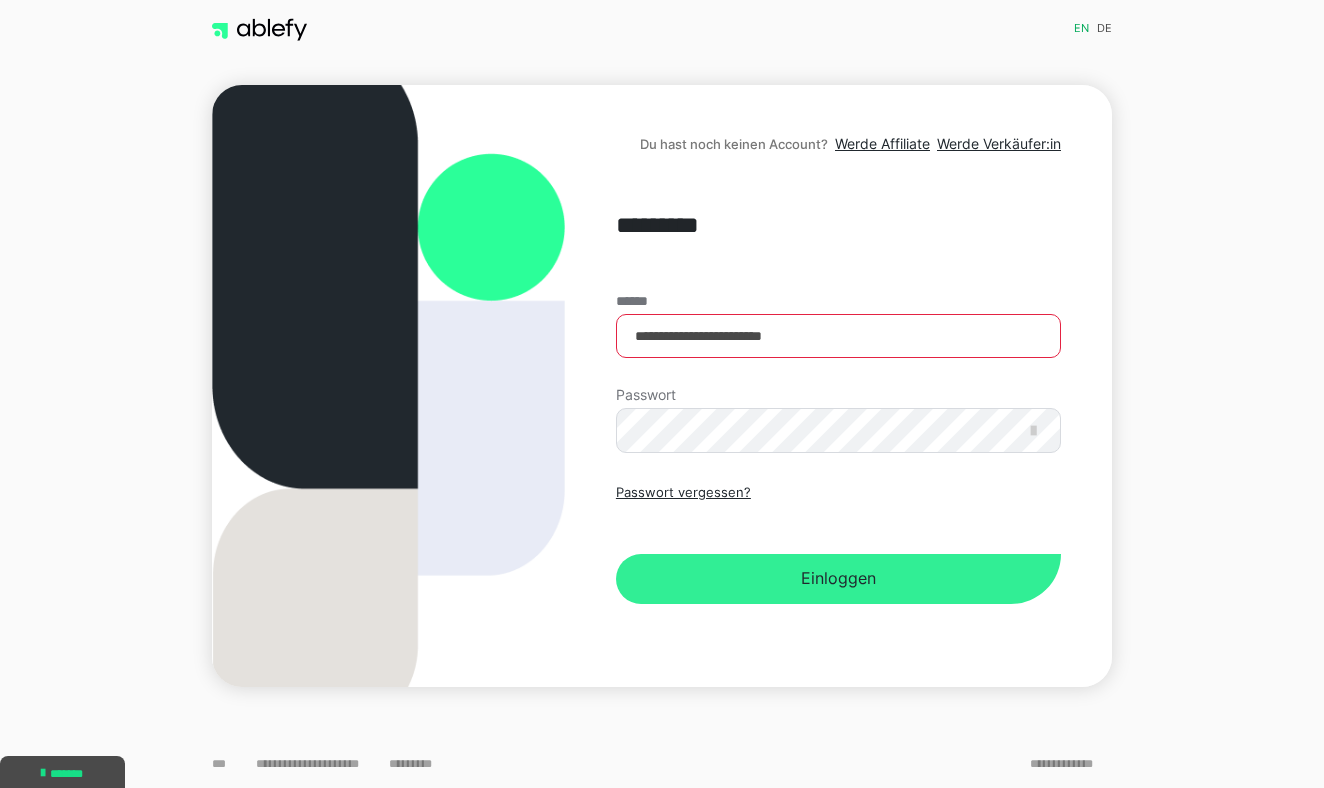 click on "Einloggen" at bounding box center [838, 579] 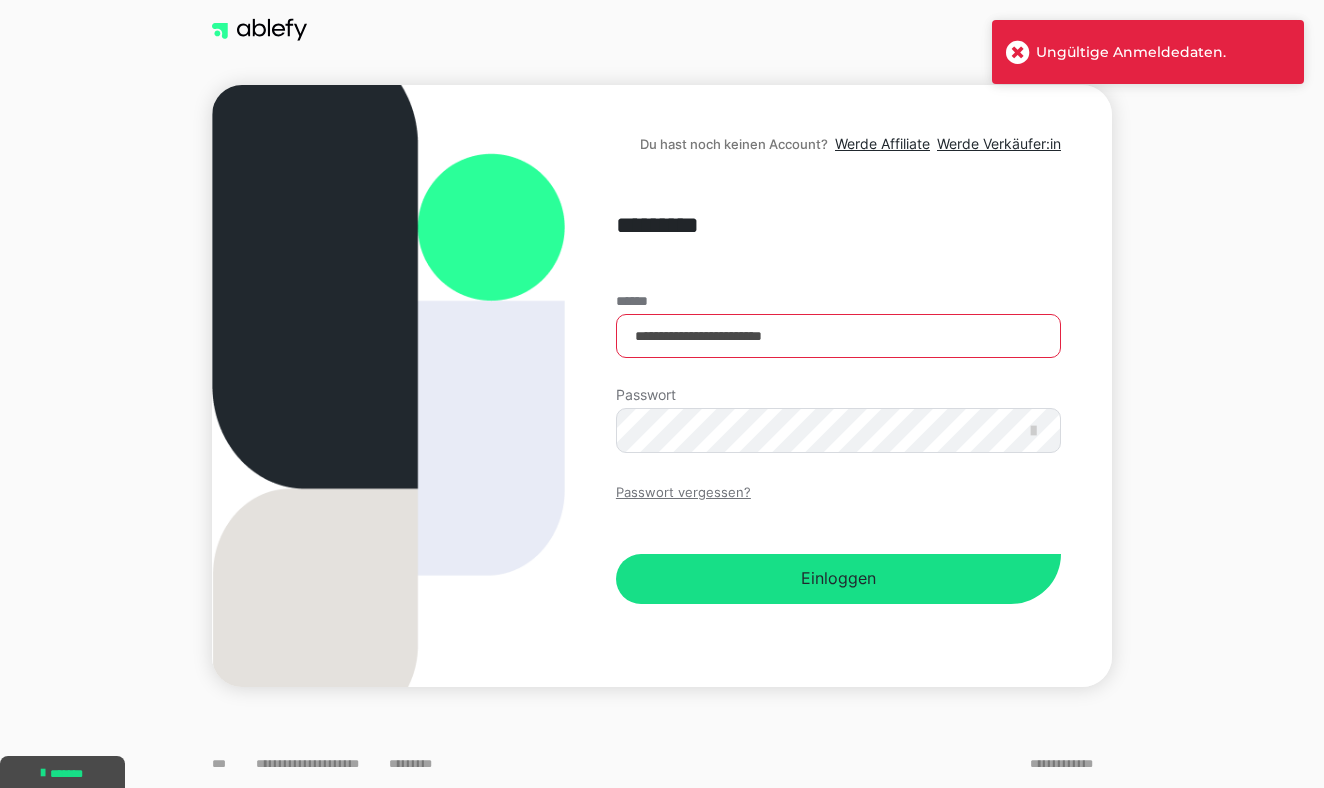 click on "Passwort vergessen?" at bounding box center [683, 493] 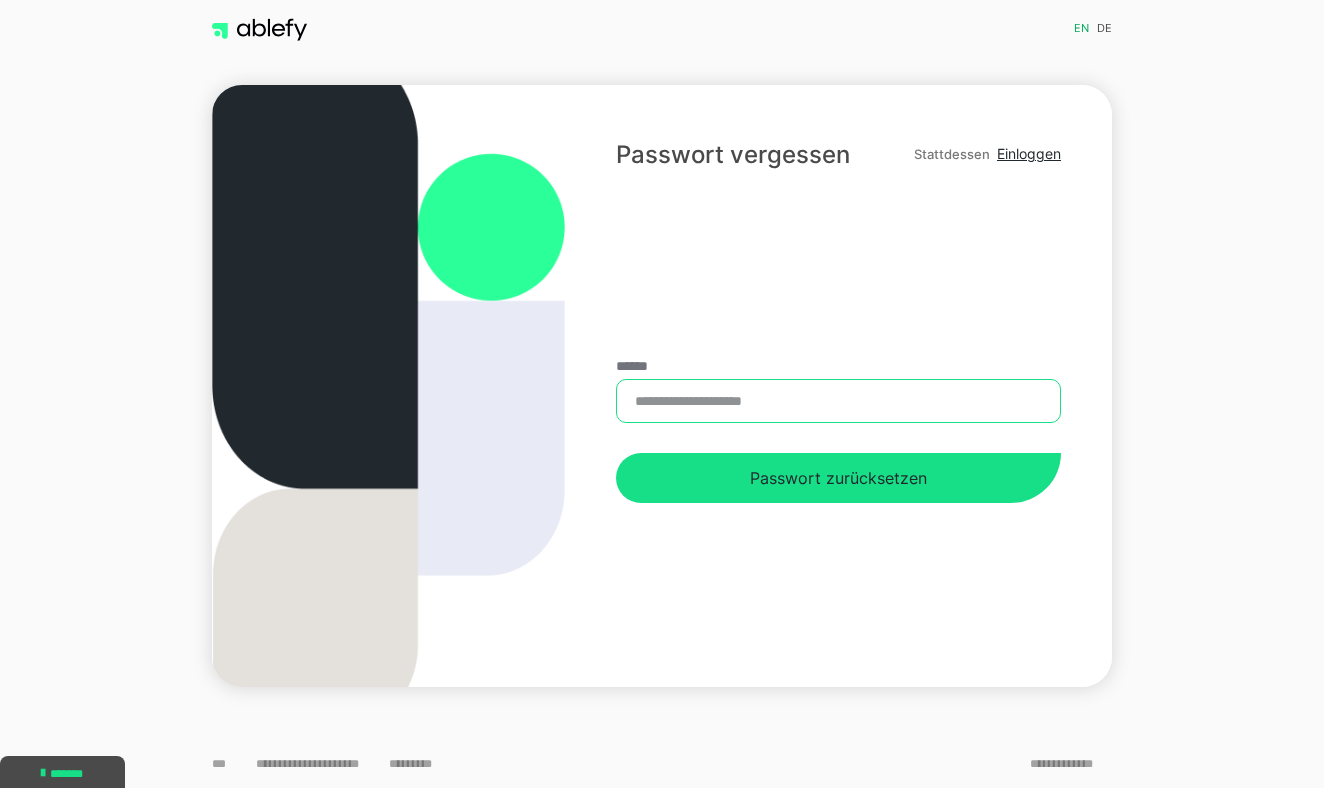 click on "******" at bounding box center (838, 401) 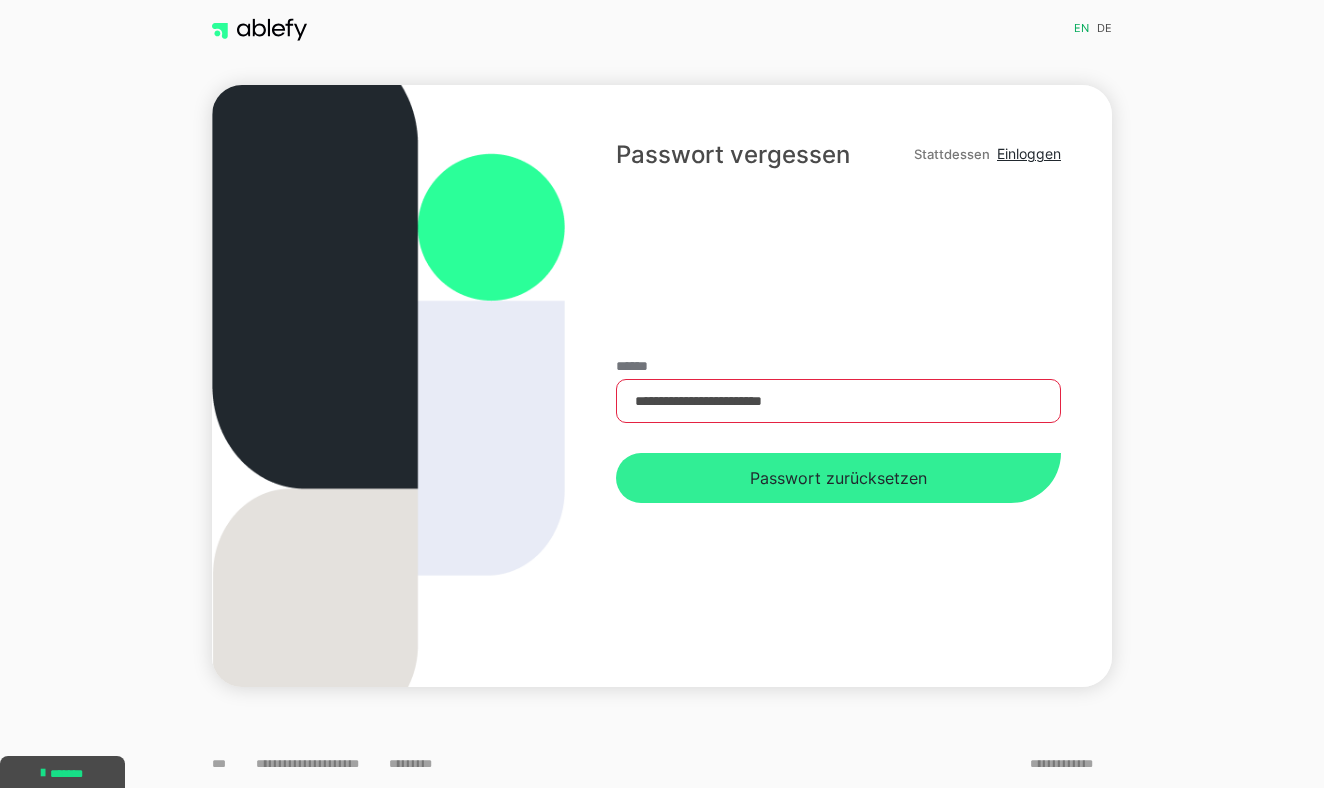 click on "Passwort zurücksetzen" at bounding box center (838, 478) 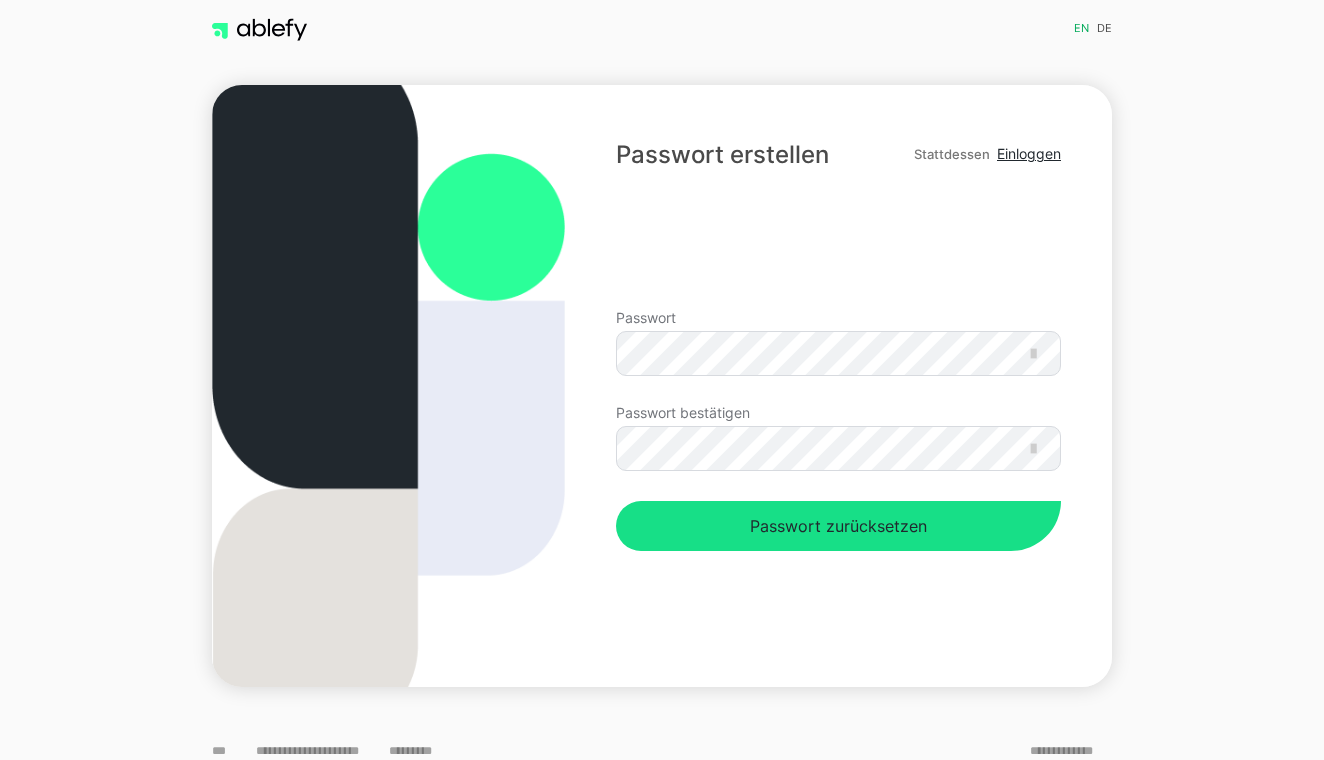 scroll, scrollTop: 0, scrollLeft: 0, axis: both 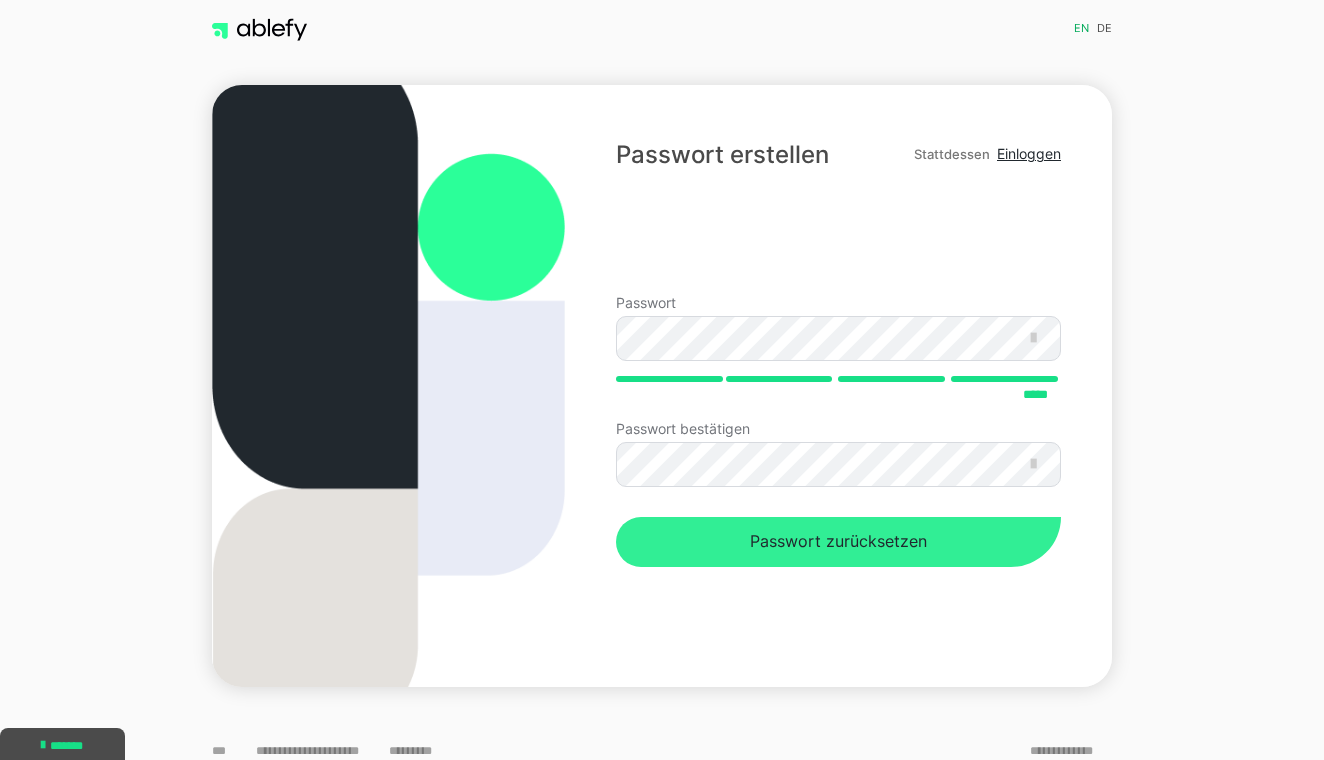 click on "Passwort zurücksetzen" at bounding box center (838, 542) 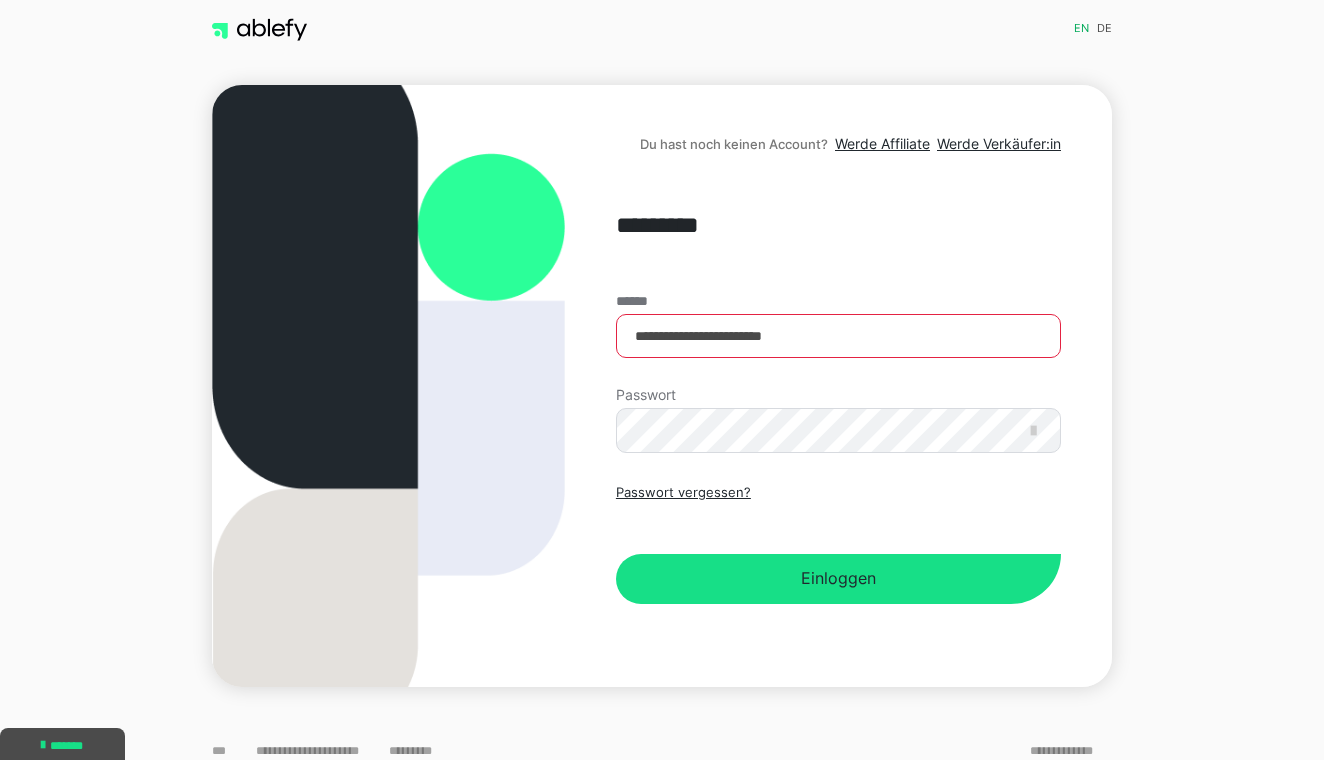 click on "Einloggen" at bounding box center (838, 579) 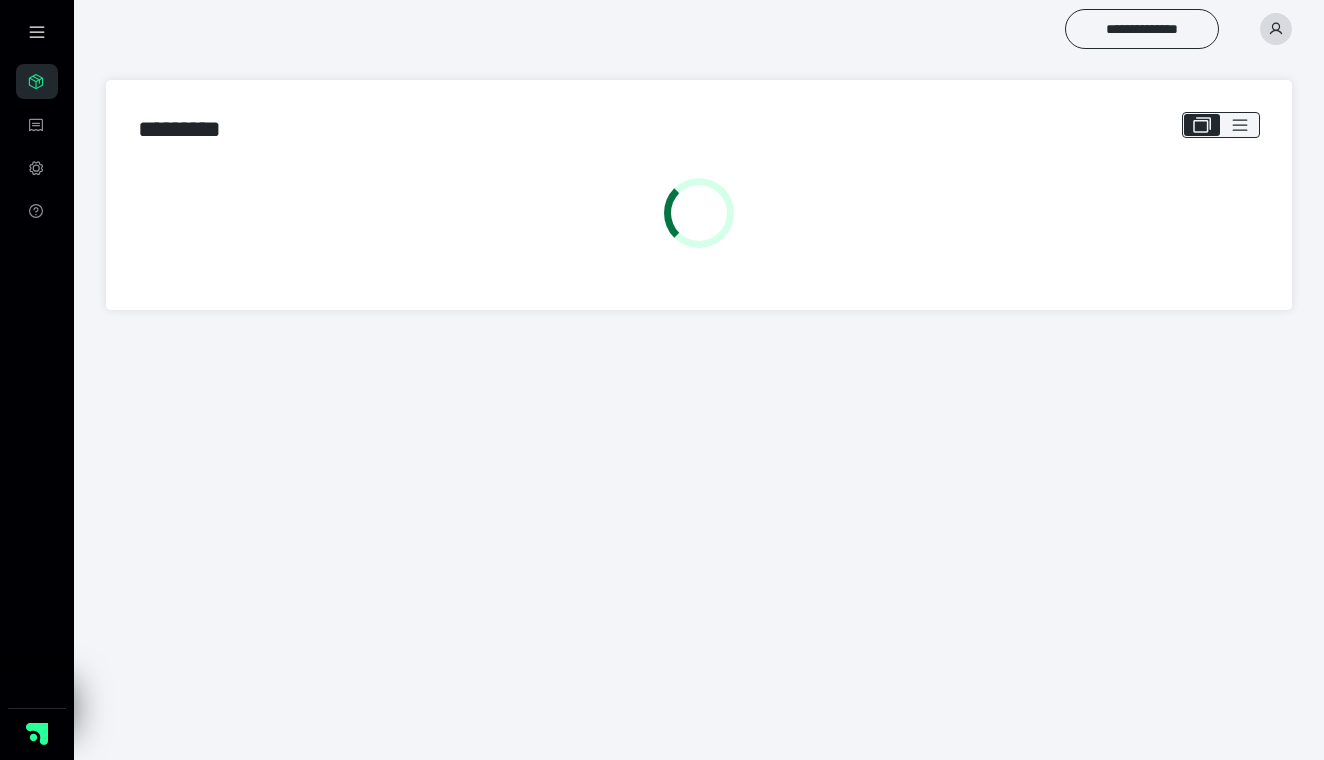scroll, scrollTop: 0, scrollLeft: 0, axis: both 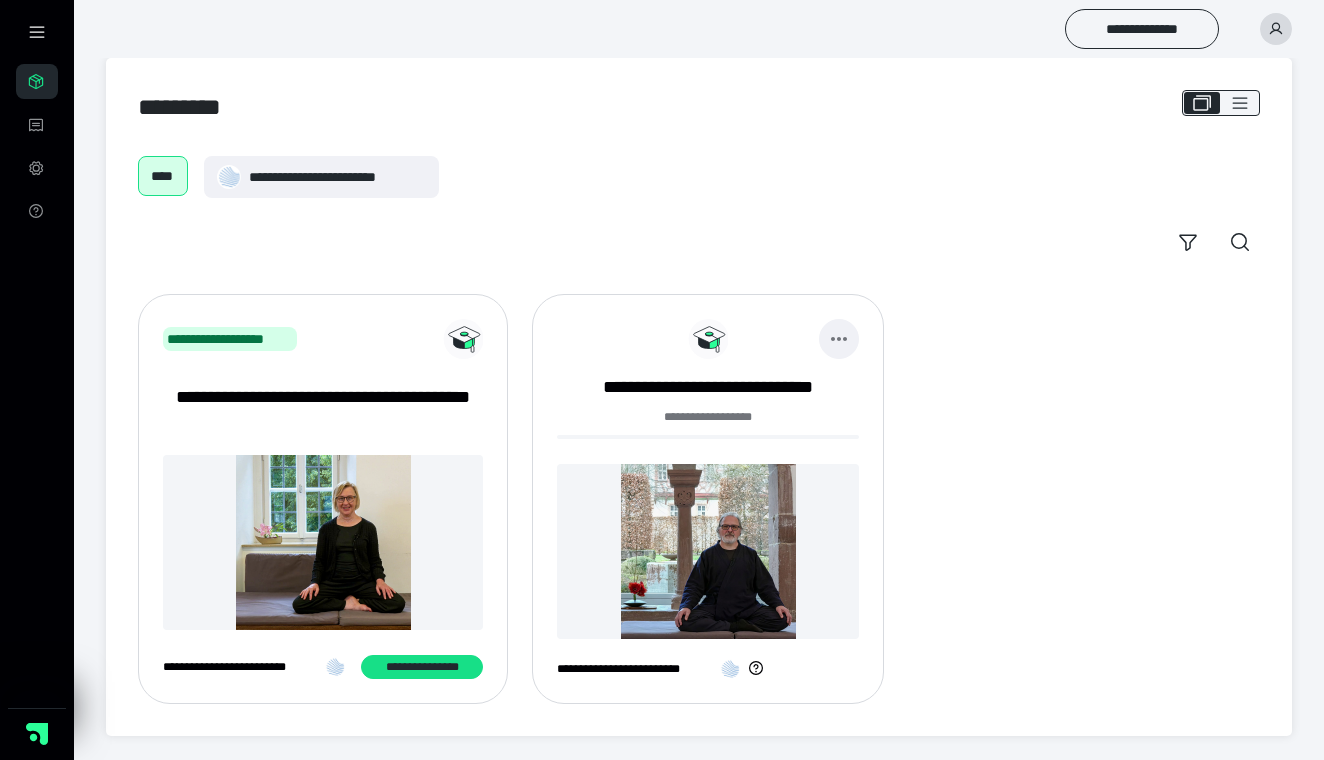 click 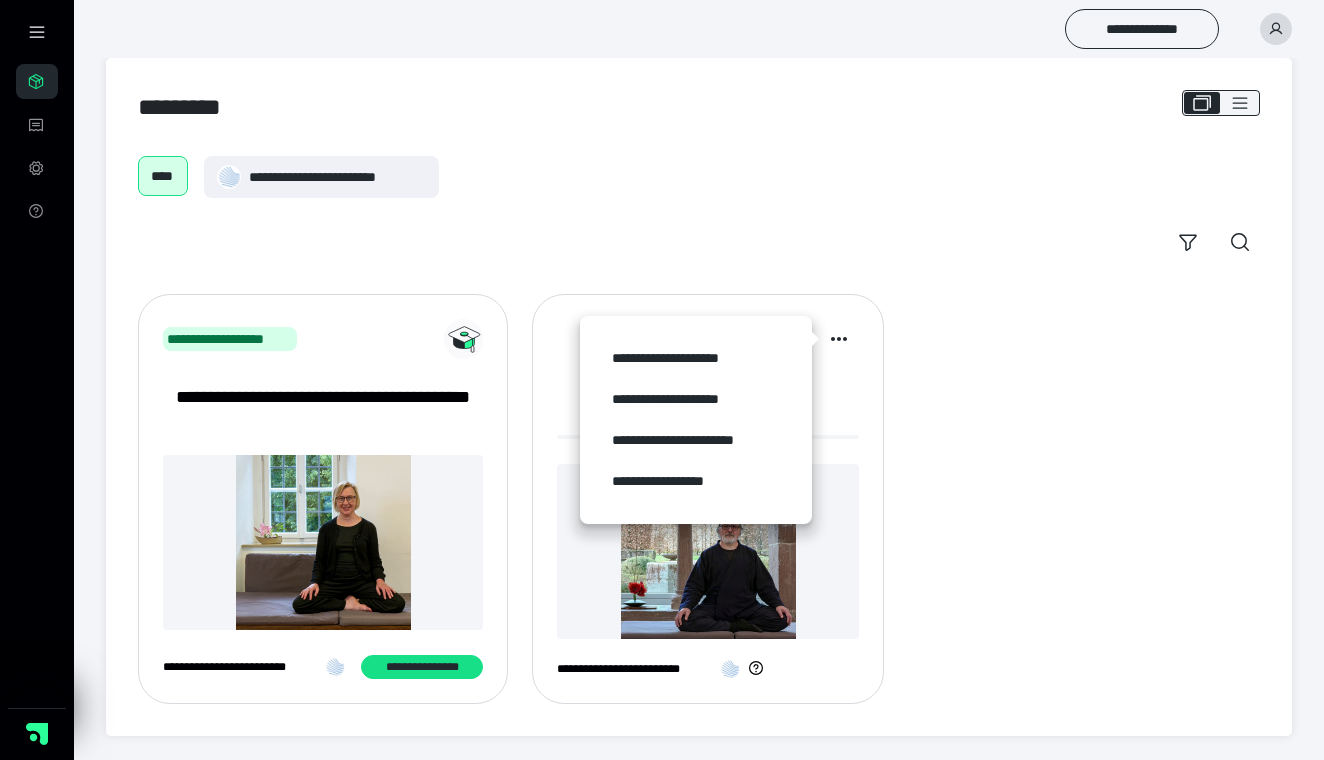 click on "**********" at bounding box center [699, 499] 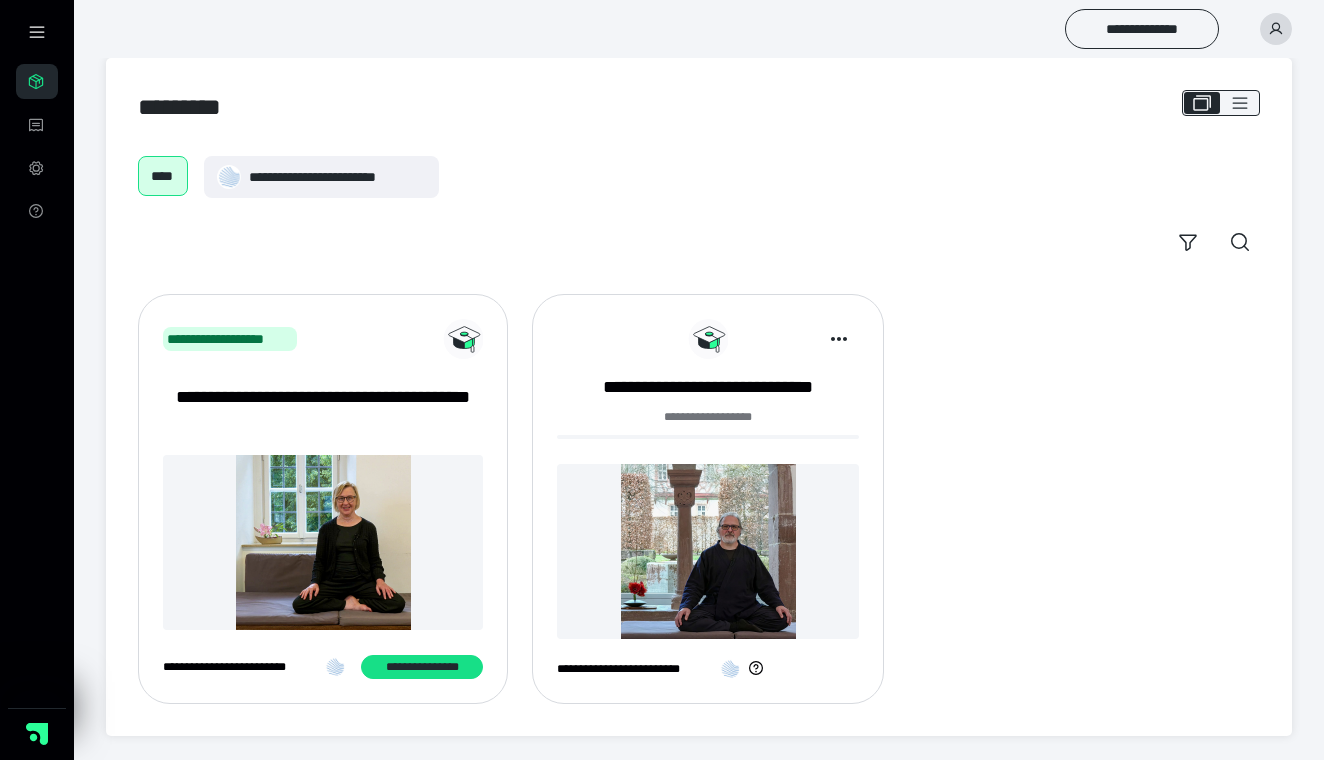 click at bounding box center (708, 551) 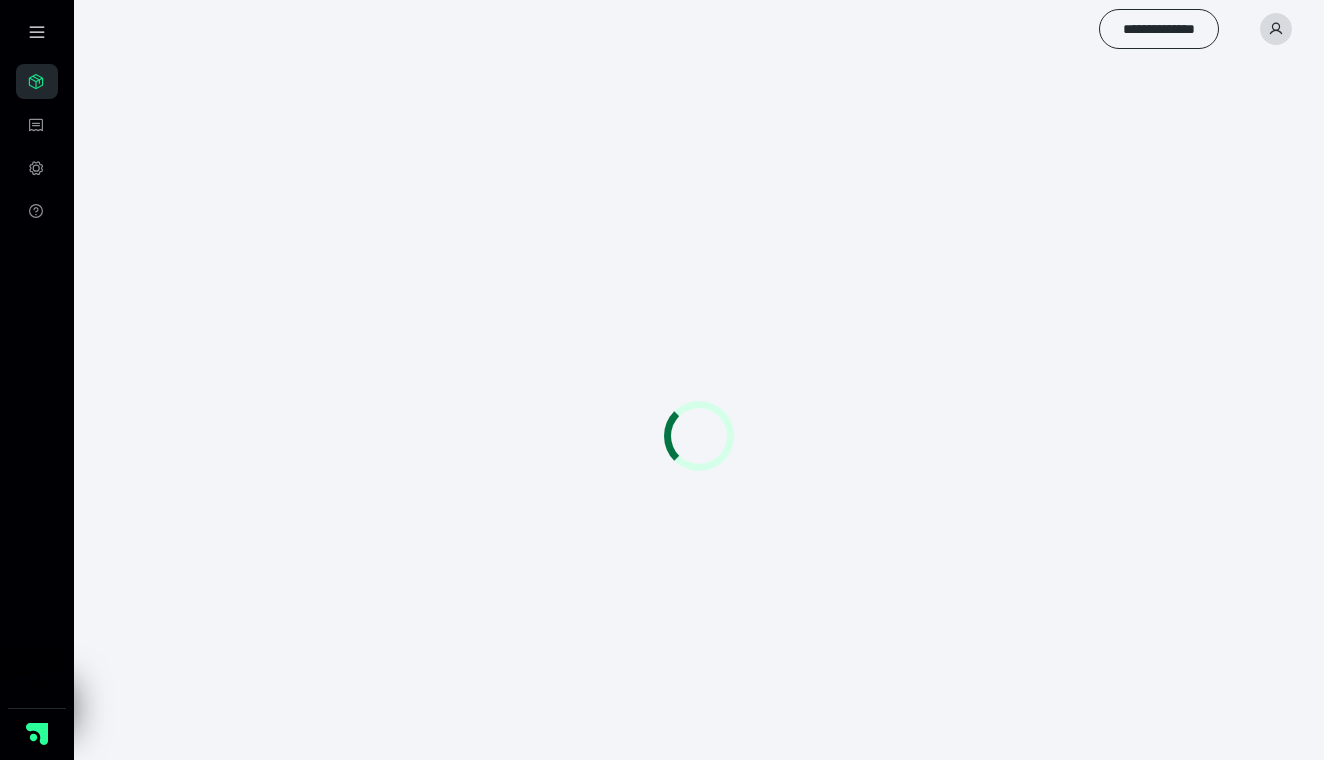 scroll, scrollTop: 0, scrollLeft: 0, axis: both 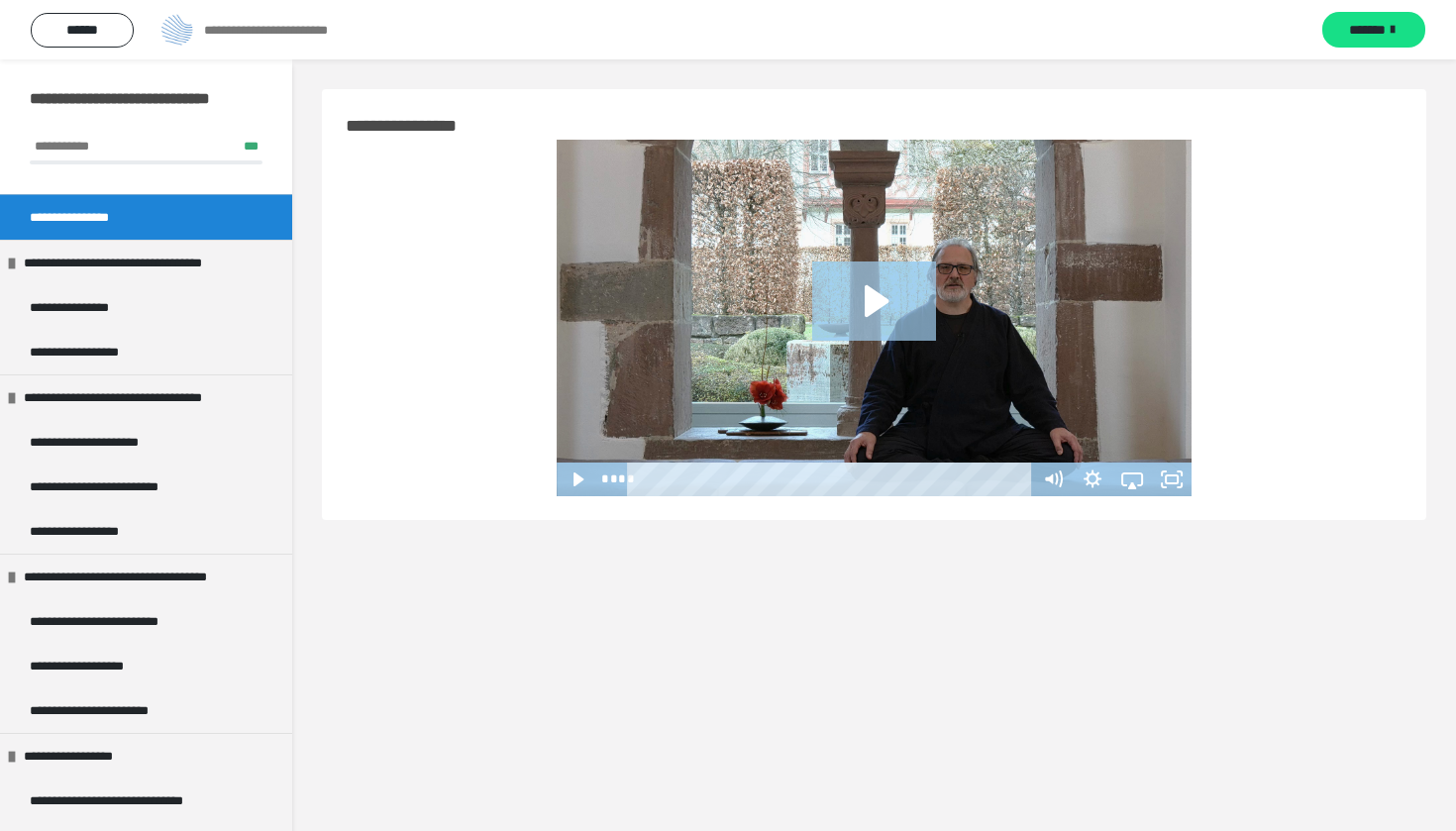 click on "**********" at bounding box center [84, 217] 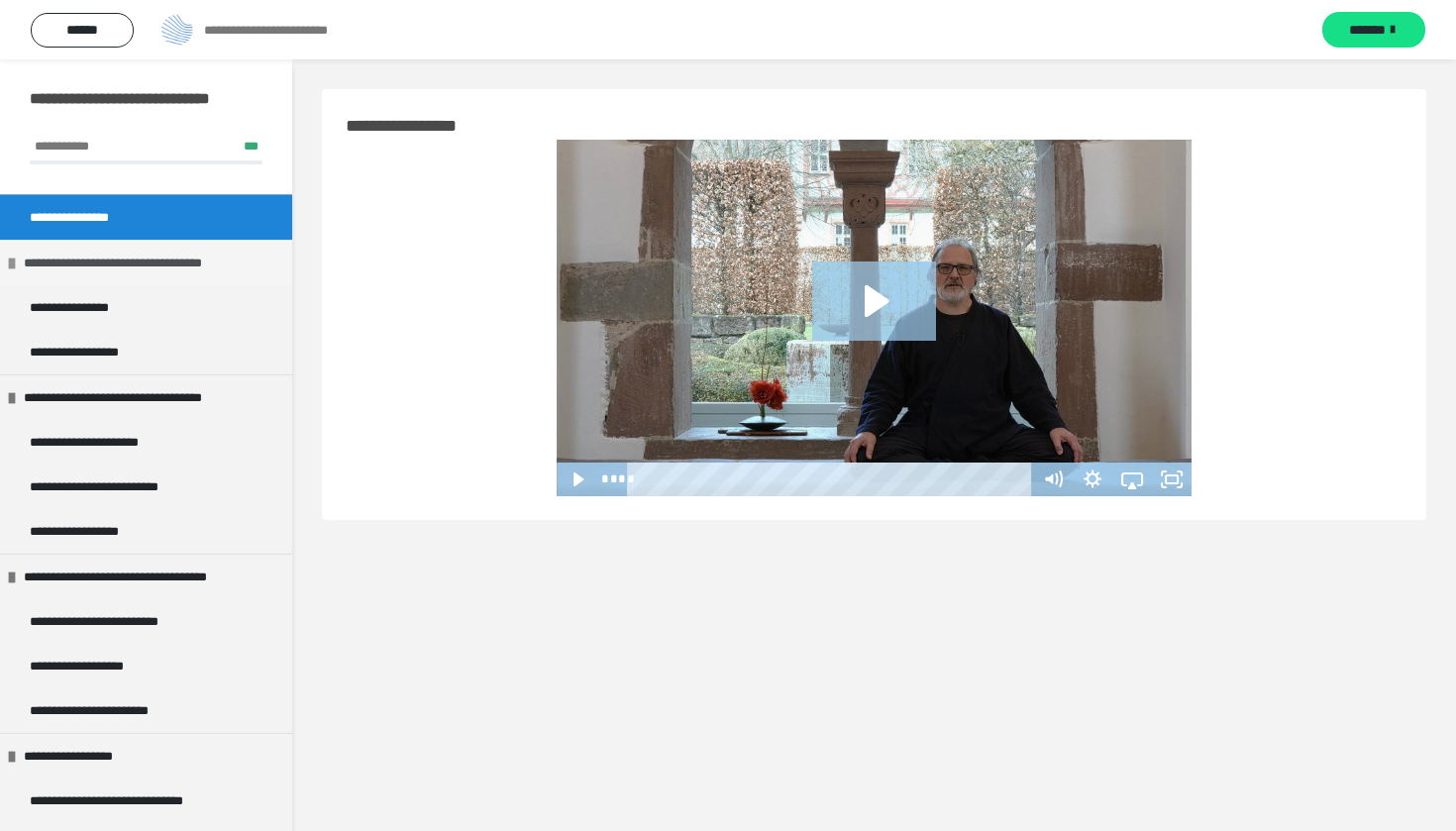 click on "**********" at bounding box center [140, 262] 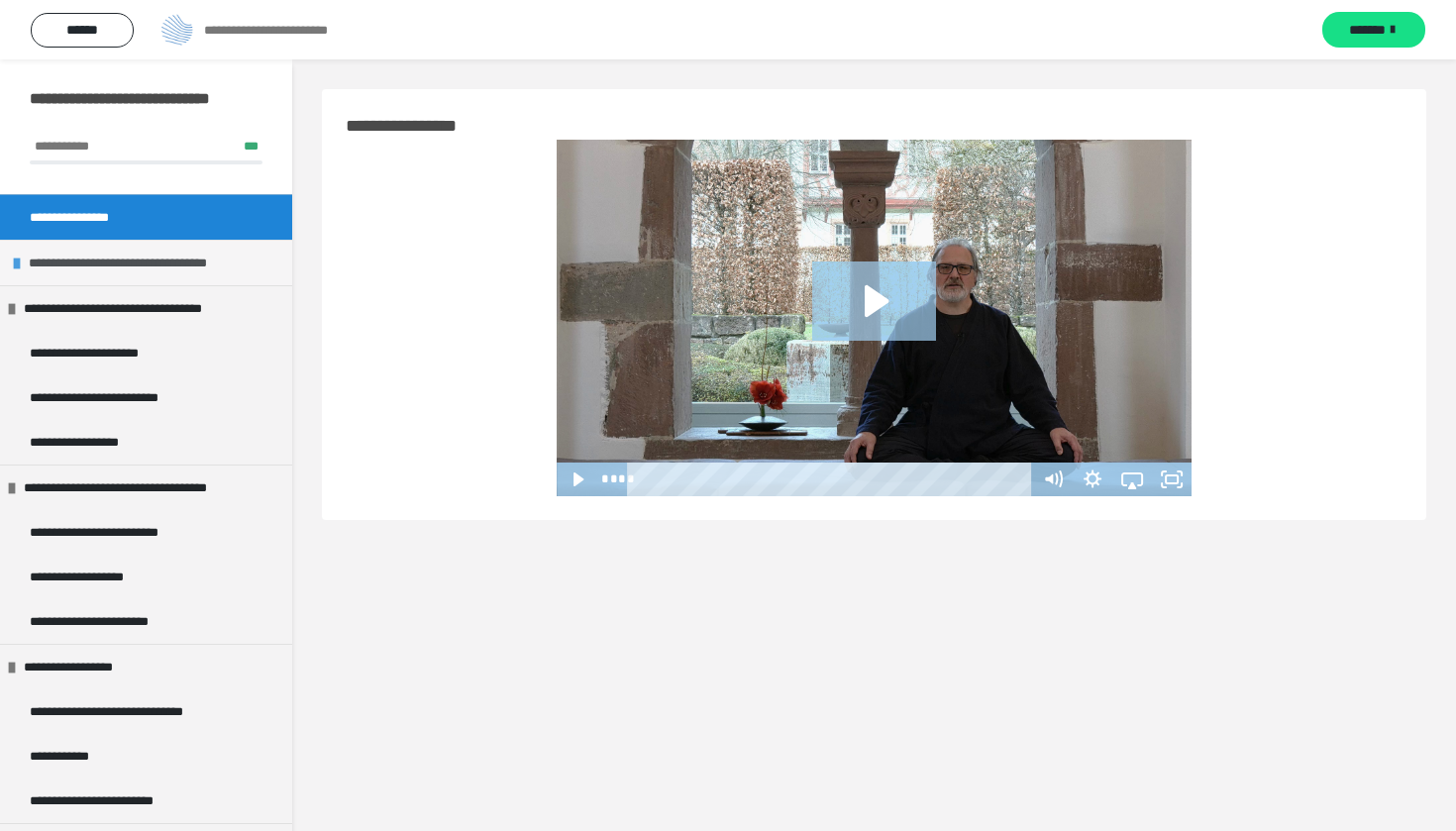 click on "**********" at bounding box center [145, 262] 